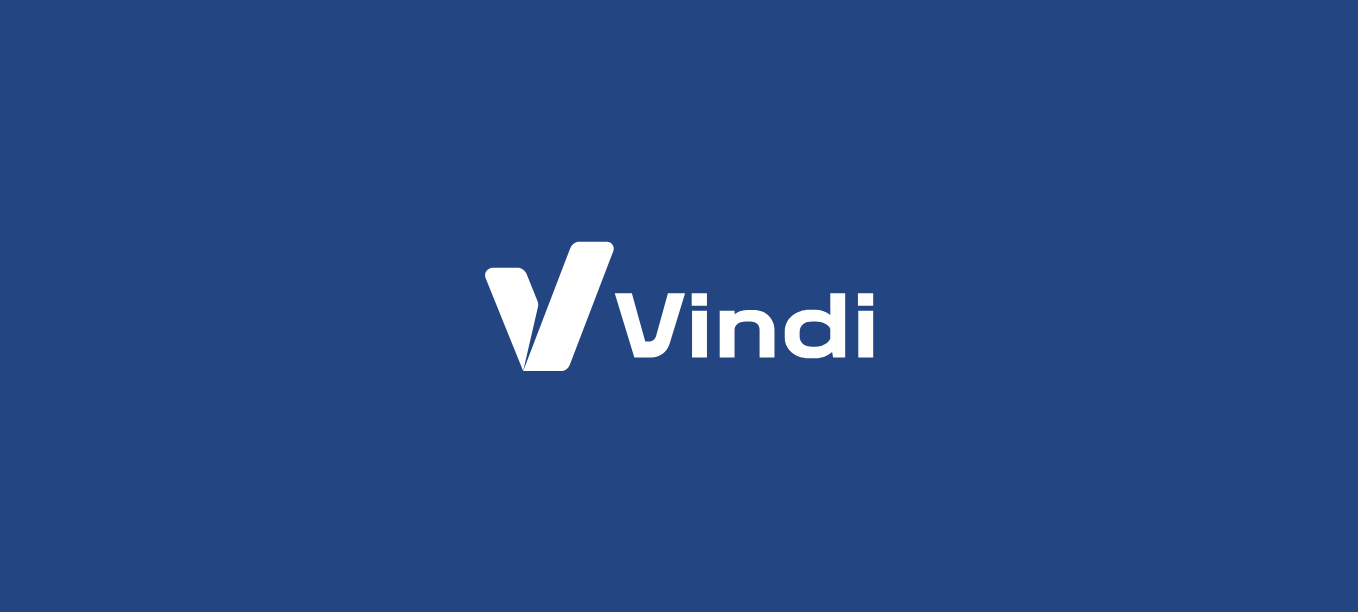 scroll, scrollTop: 0, scrollLeft: 0, axis: both 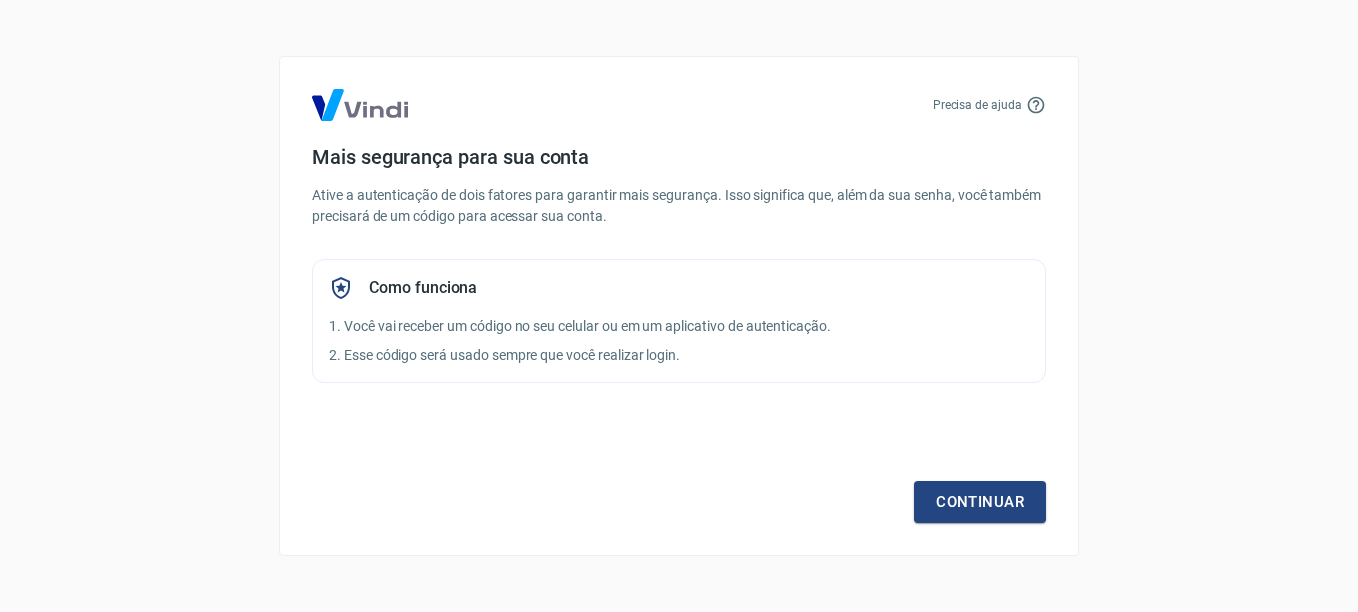 drag, startPoint x: 1165, startPoint y: 175, endPoint x: 1074, endPoint y: 330, distance: 179.7387 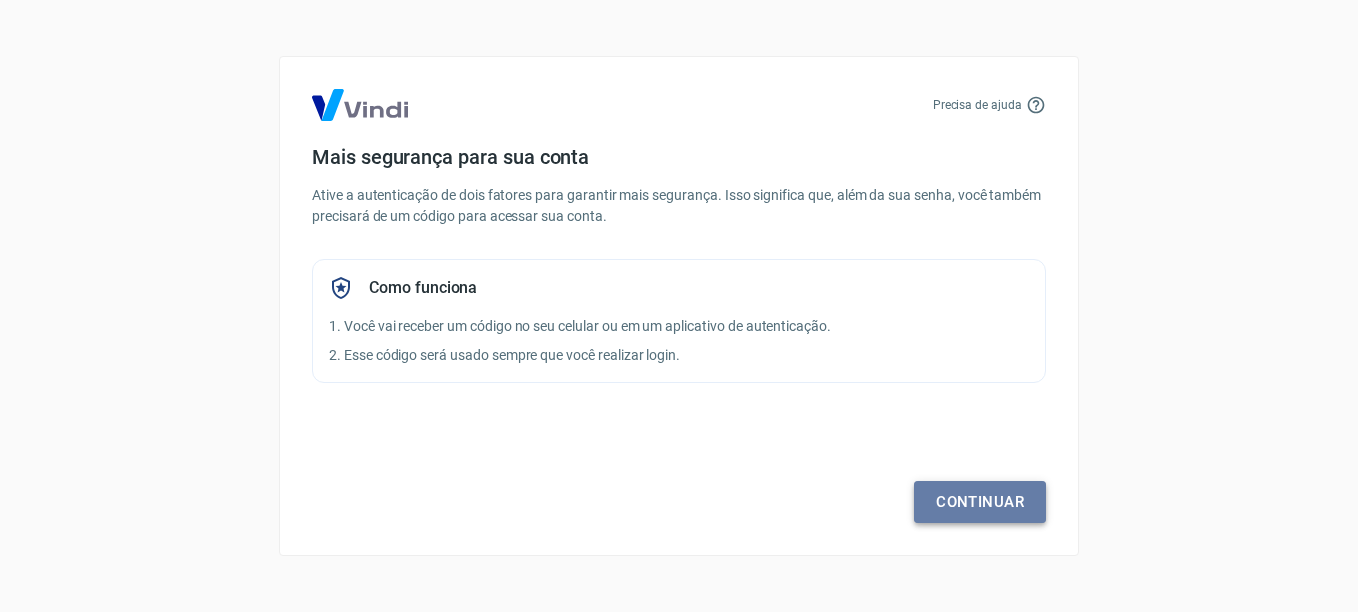 click on "Continuar" at bounding box center (980, 502) 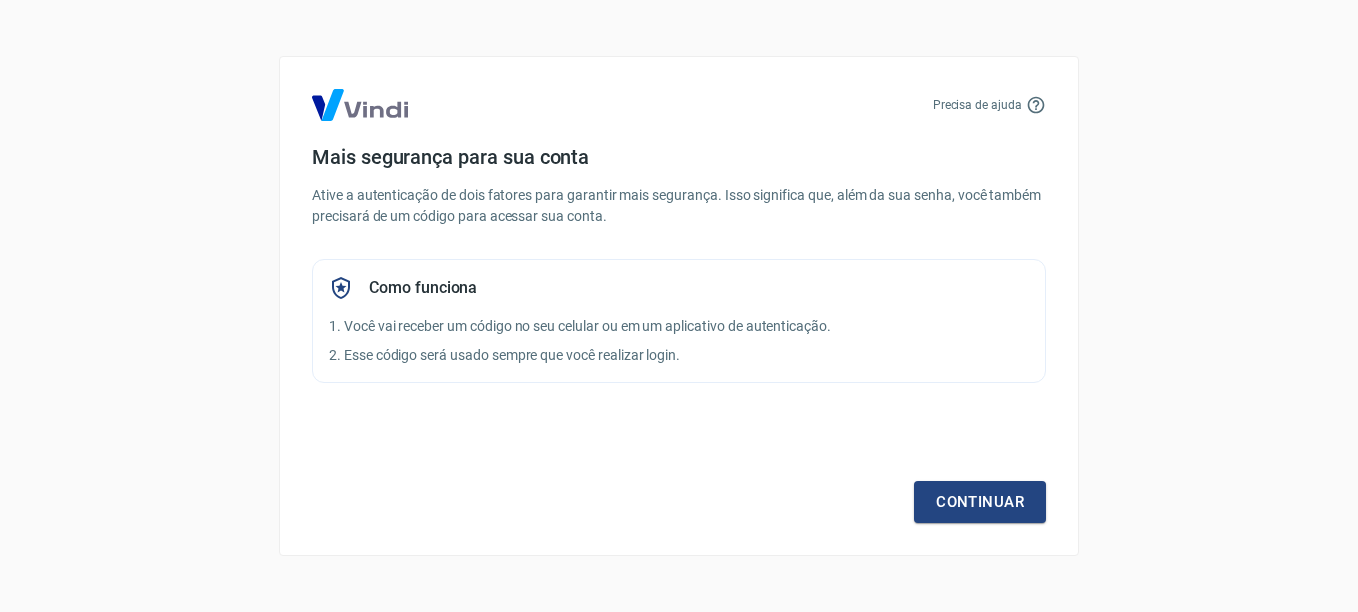 drag, startPoint x: 729, startPoint y: 149, endPoint x: 741, endPoint y: 146, distance: 12.369317 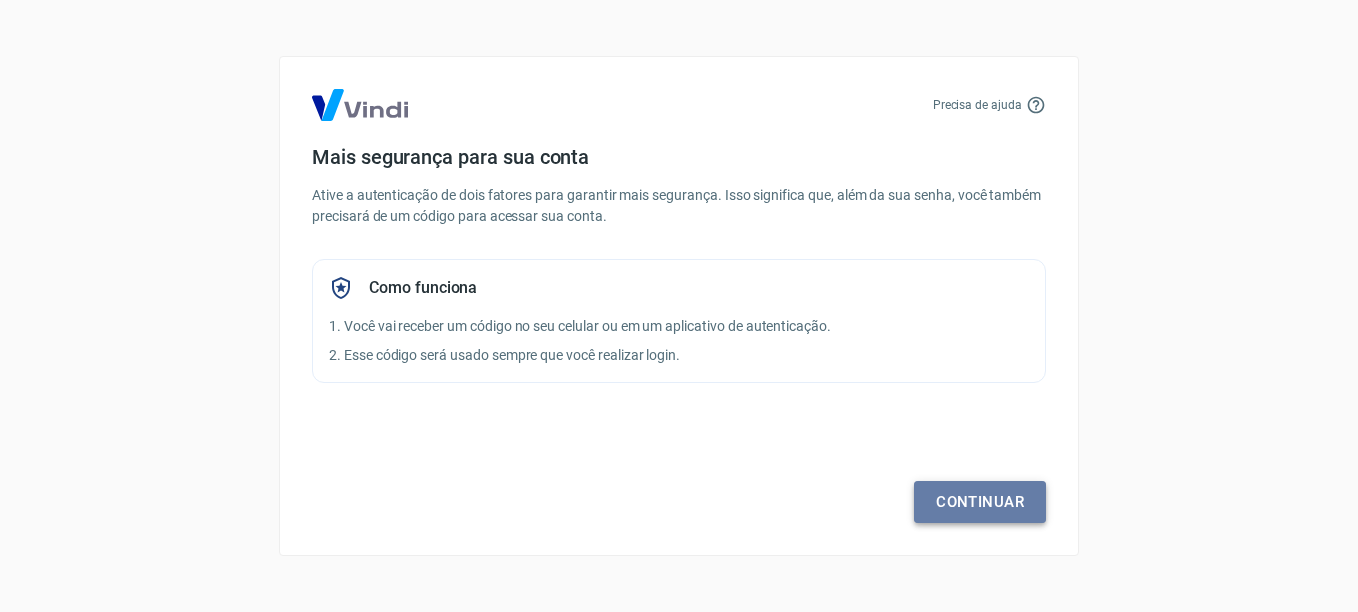 click on "Continuar" at bounding box center [980, 502] 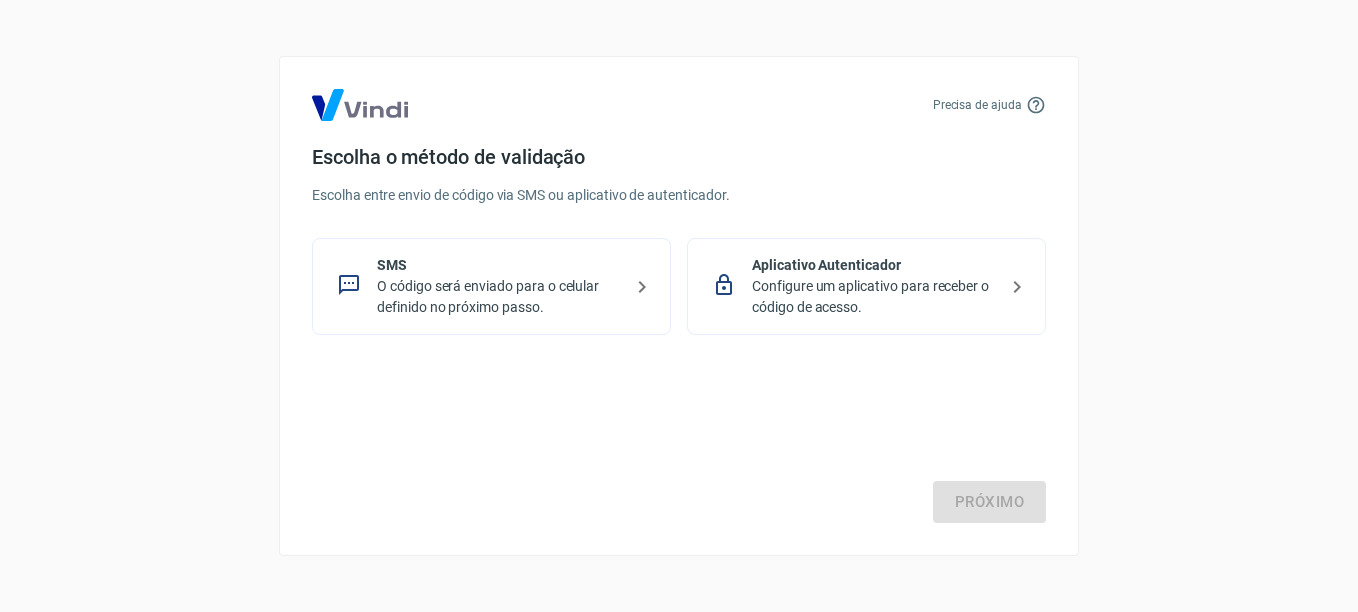 click on "O código será enviado para o celular definido no próximo passo." at bounding box center (499, 297) 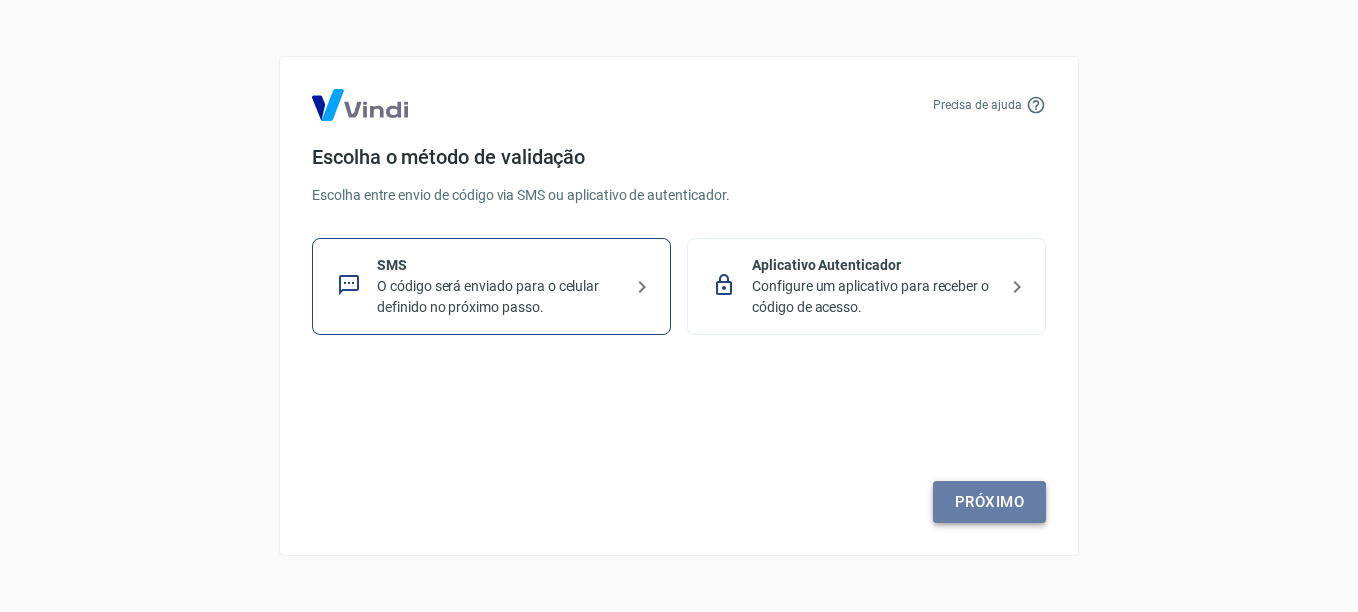 click on "Próximo" at bounding box center [989, 502] 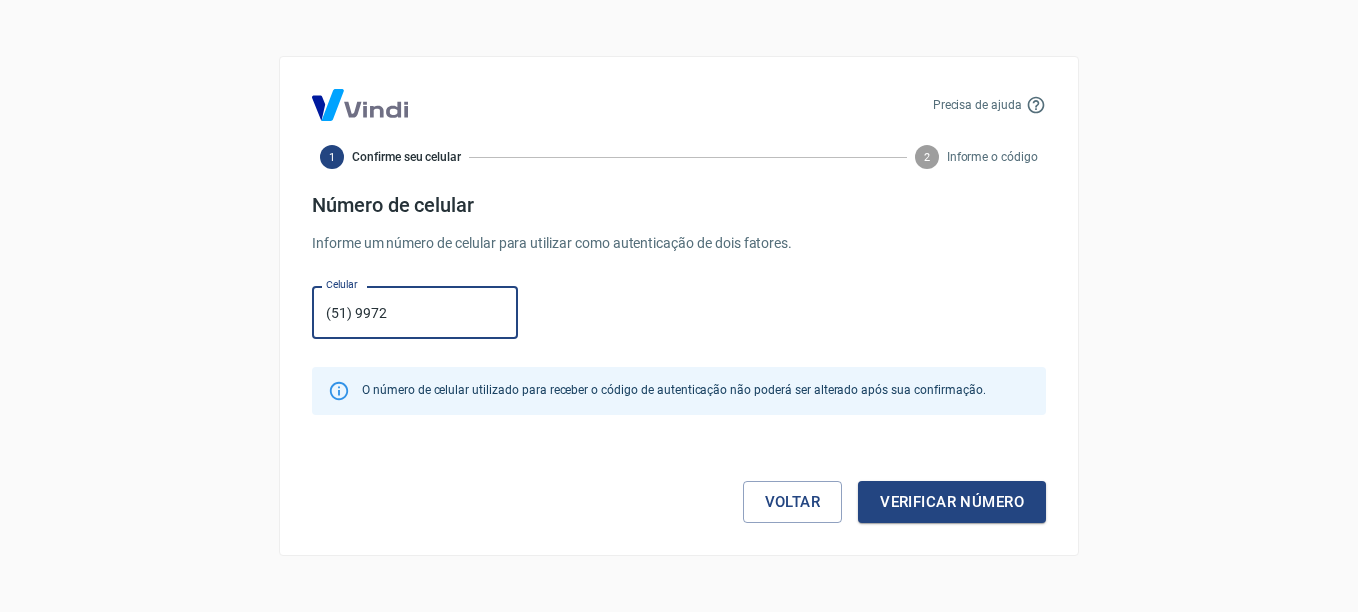 type on "(51) 99725-9526" 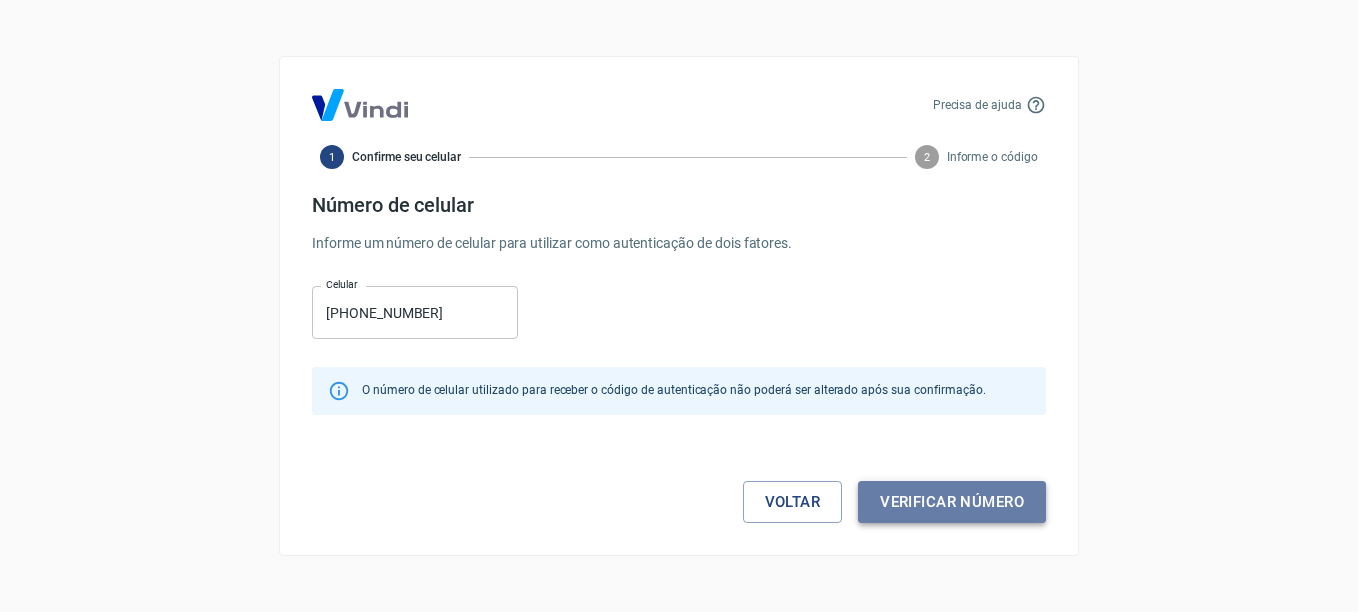 click on "Verificar número" at bounding box center [952, 502] 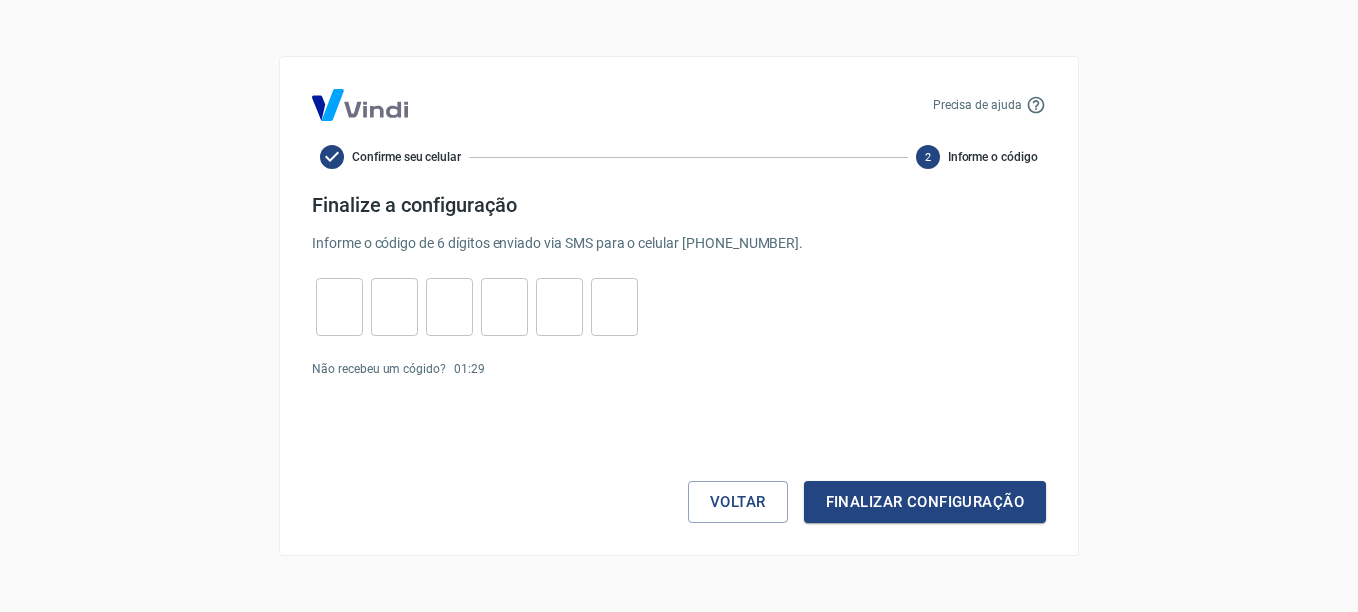 click at bounding box center (339, 307) 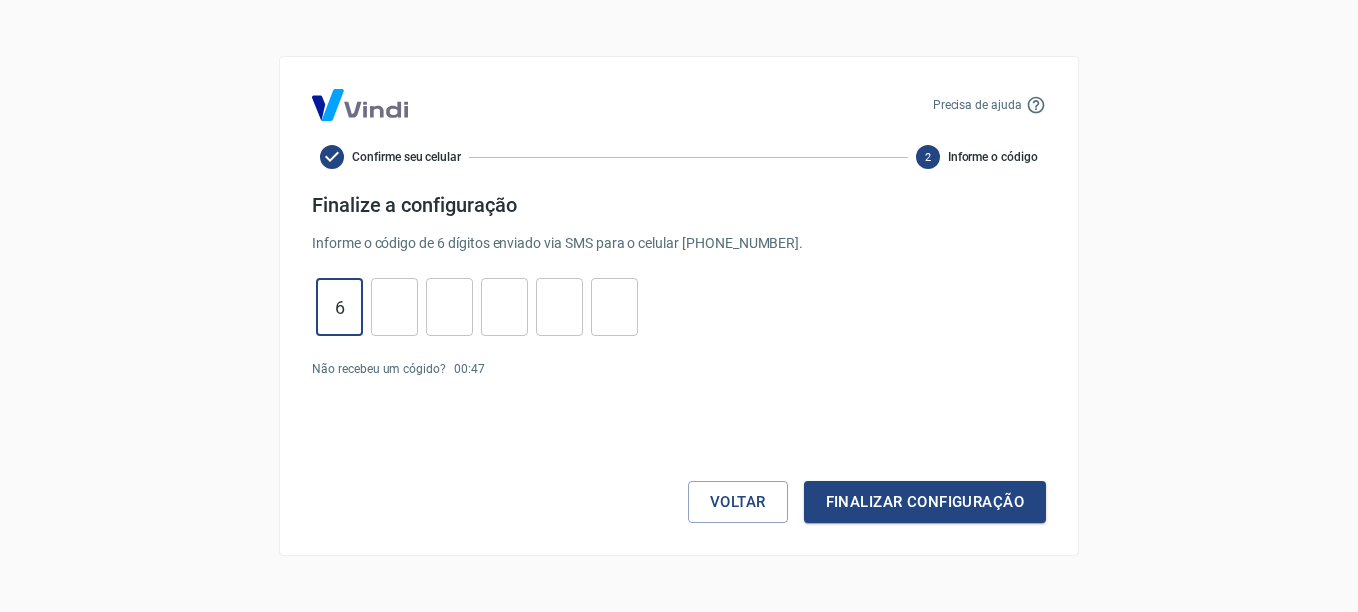 type on "6" 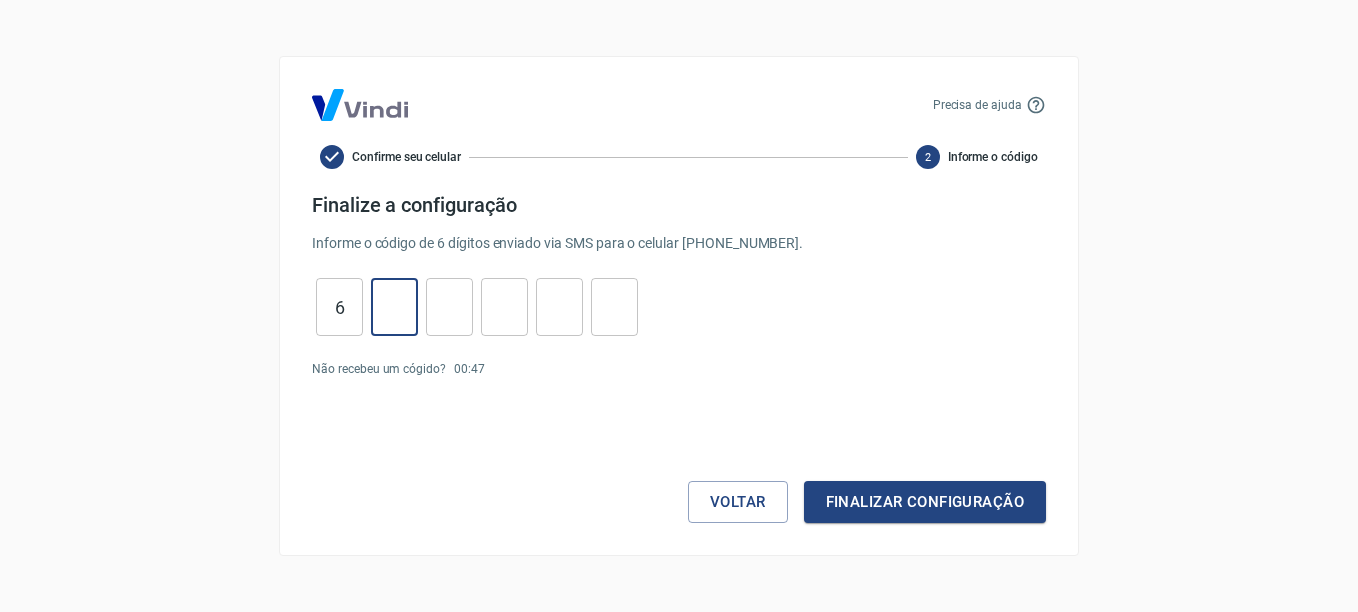 type on "3" 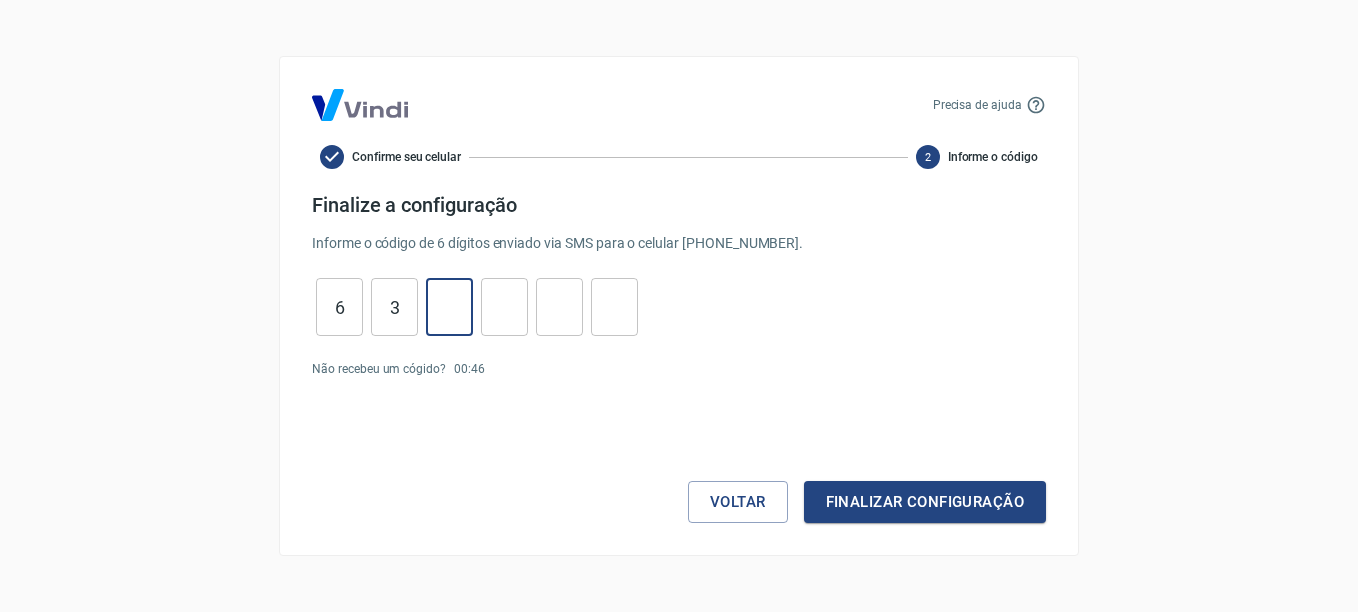 type on "0" 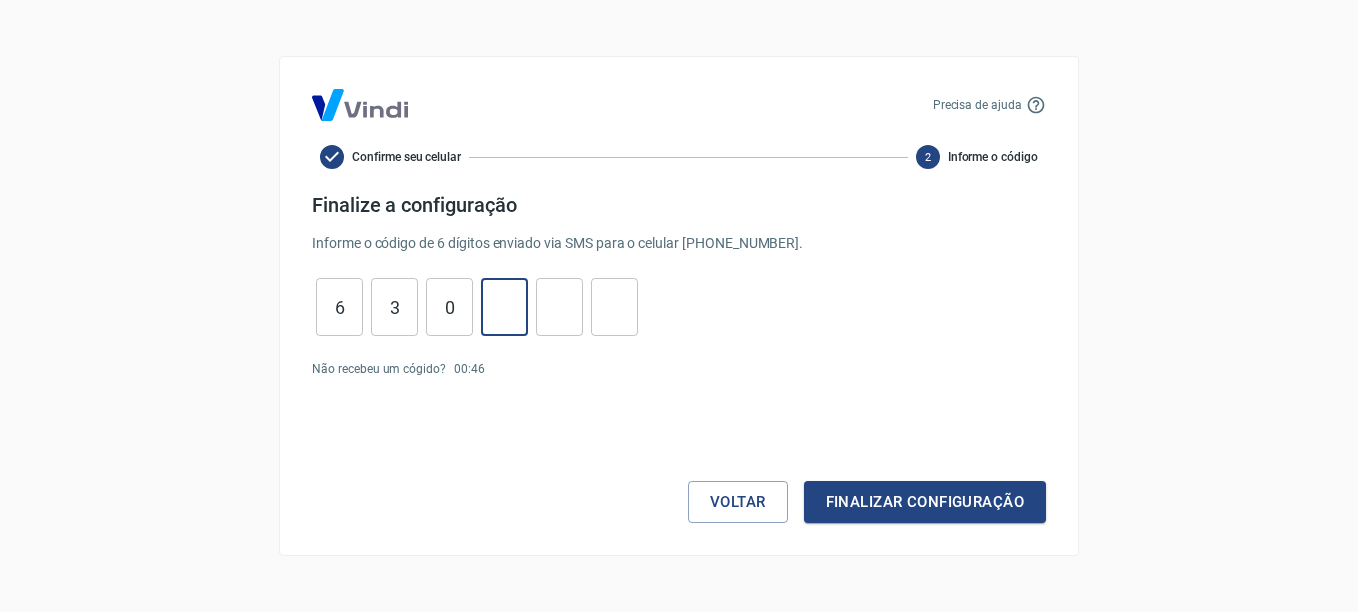 type on "6" 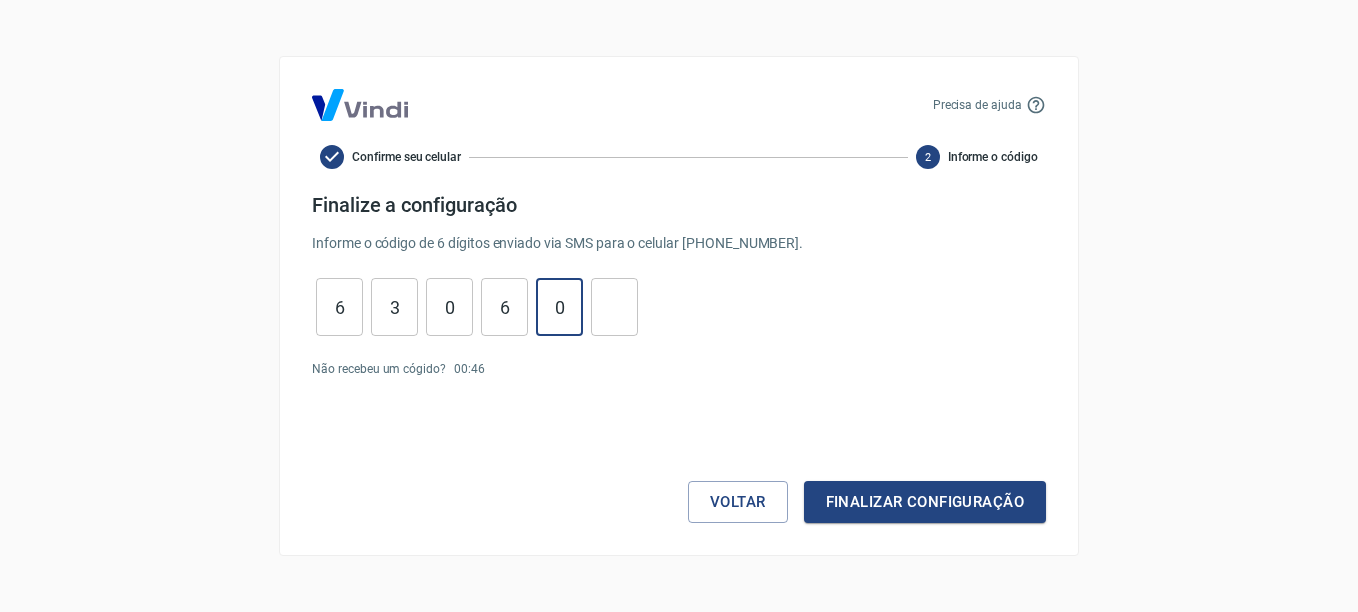 type on "0" 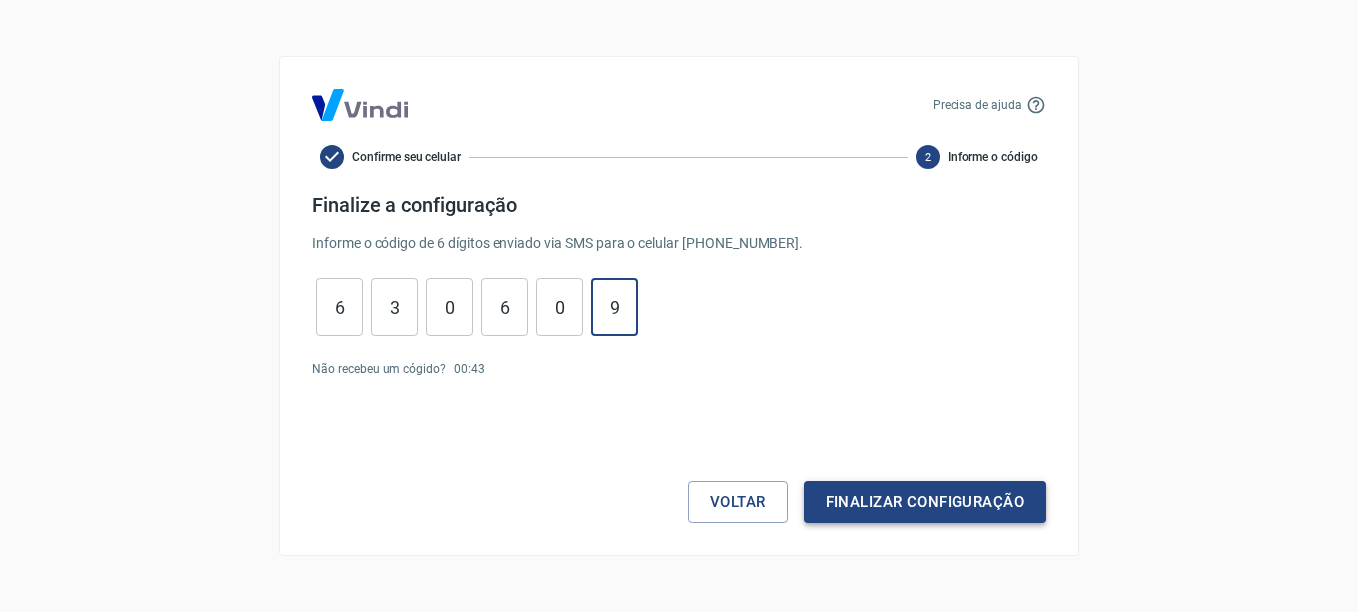 type on "9" 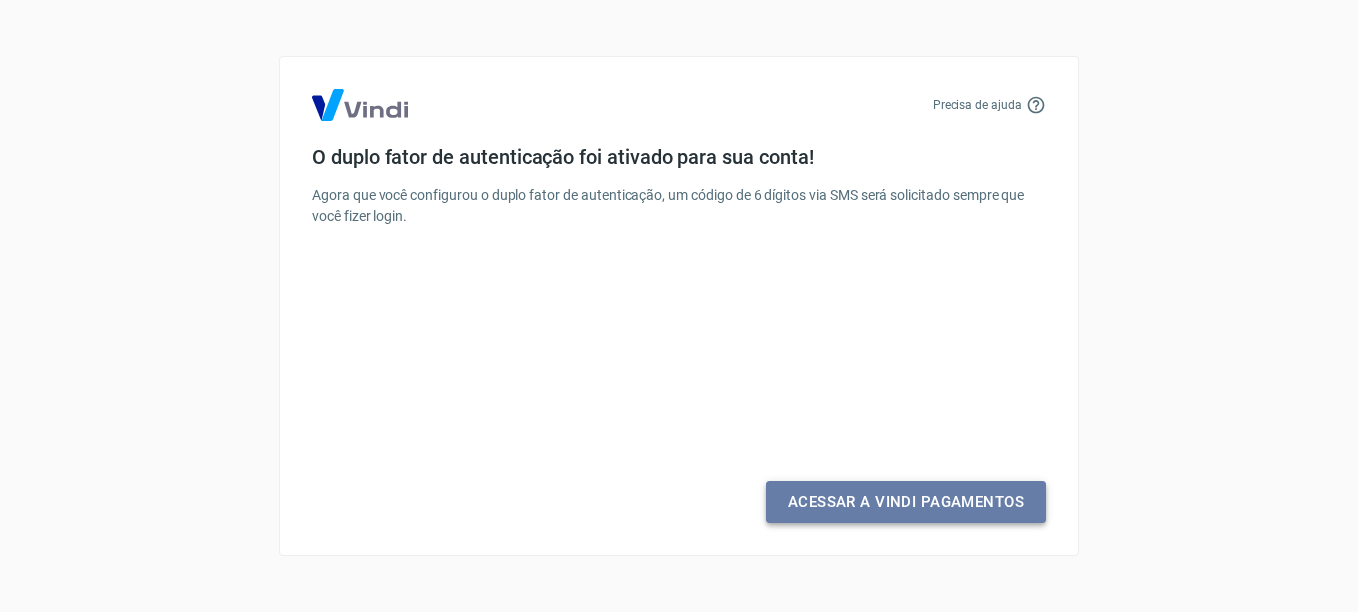 click on "Acessar a Vindi Pagamentos" at bounding box center (906, 502) 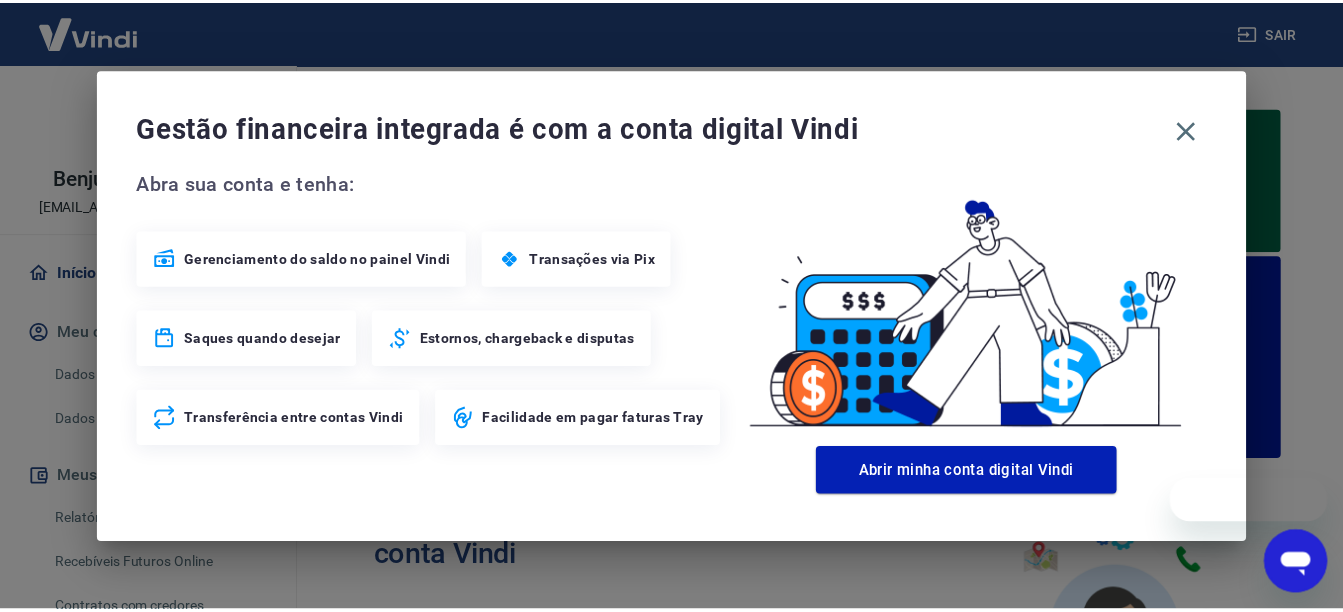 scroll, scrollTop: 0, scrollLeft: 0, axis: both 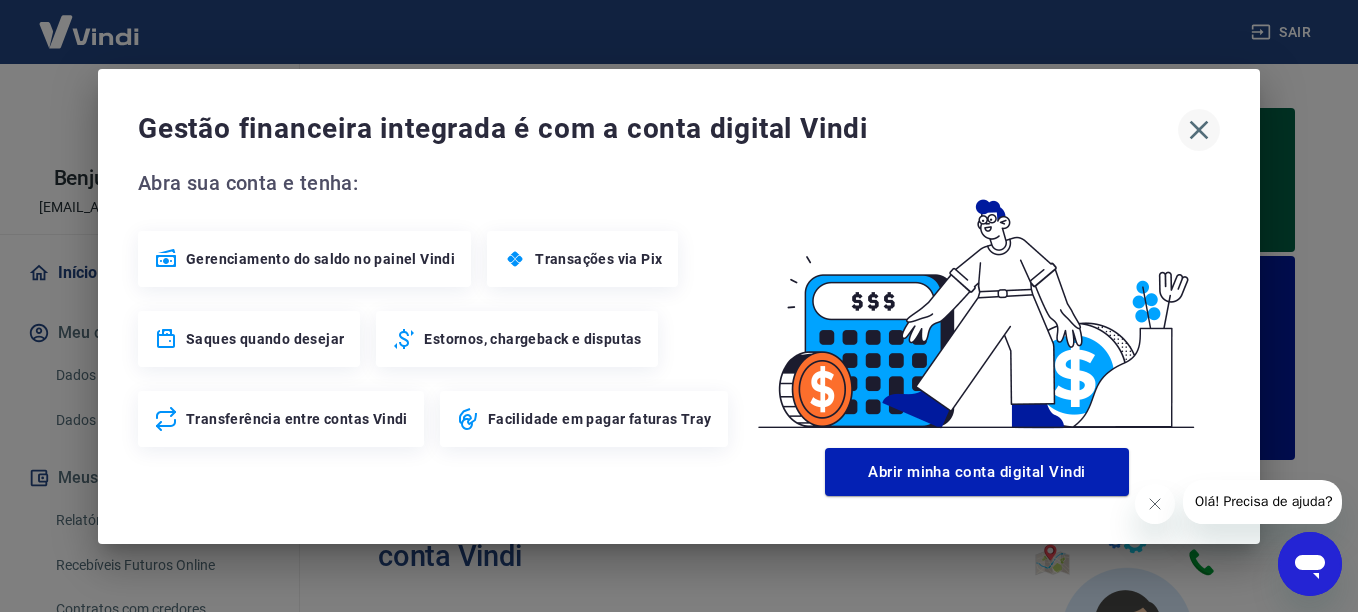 click 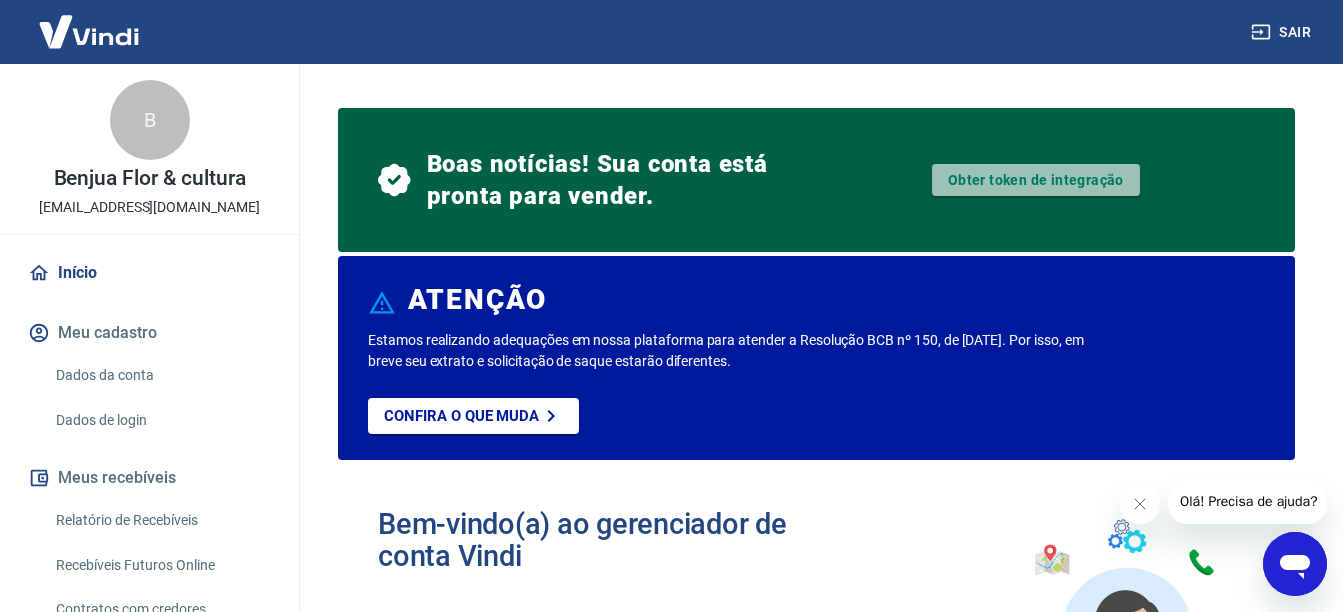 click on "Obter token de integração" at bounding box center (1036, 180) 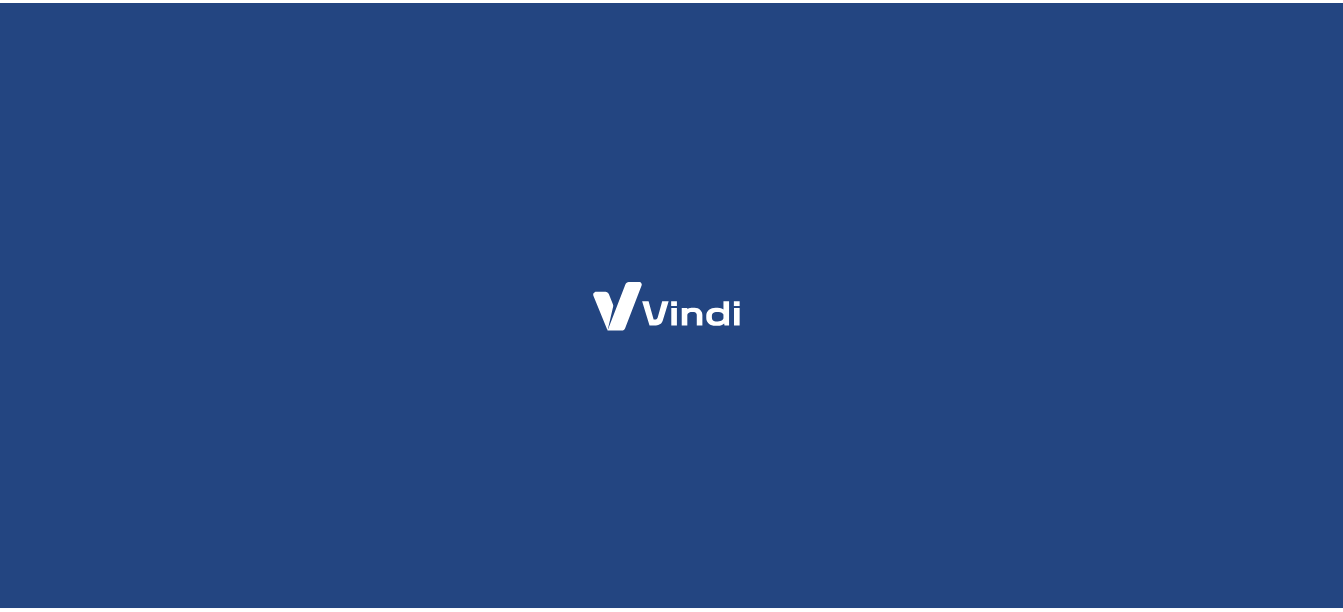 scroll, scrollTop: 0, scrollLeft: 0, axis: both 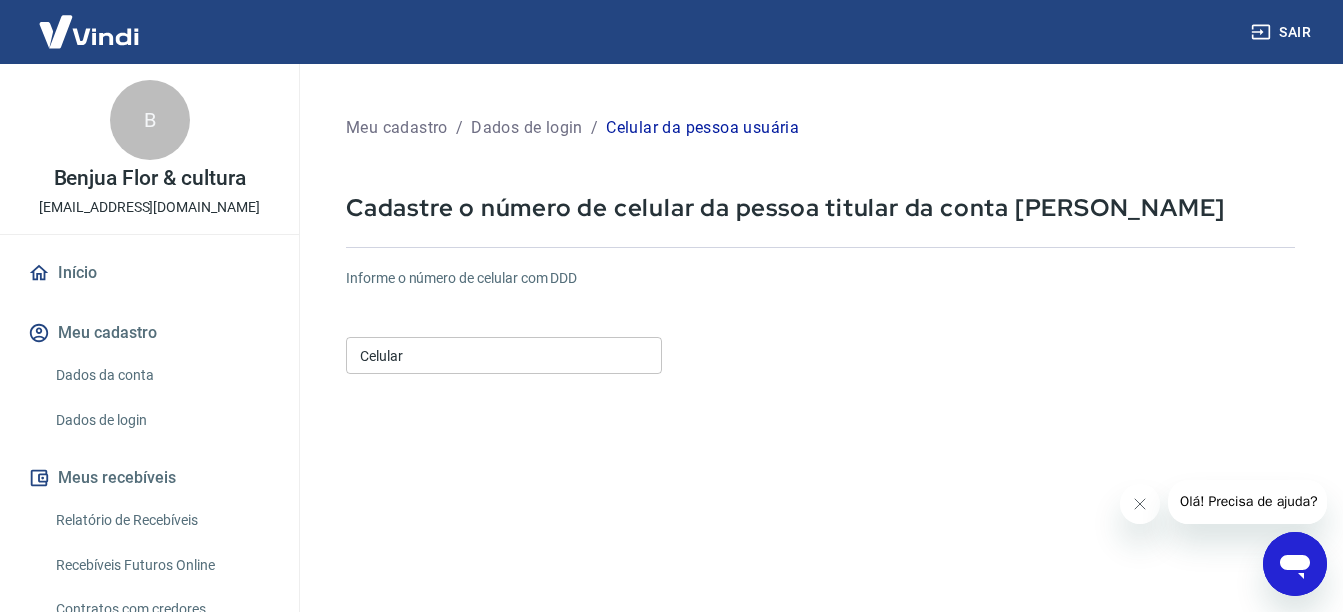 click on "Celular" at bounding box center (504, 355) 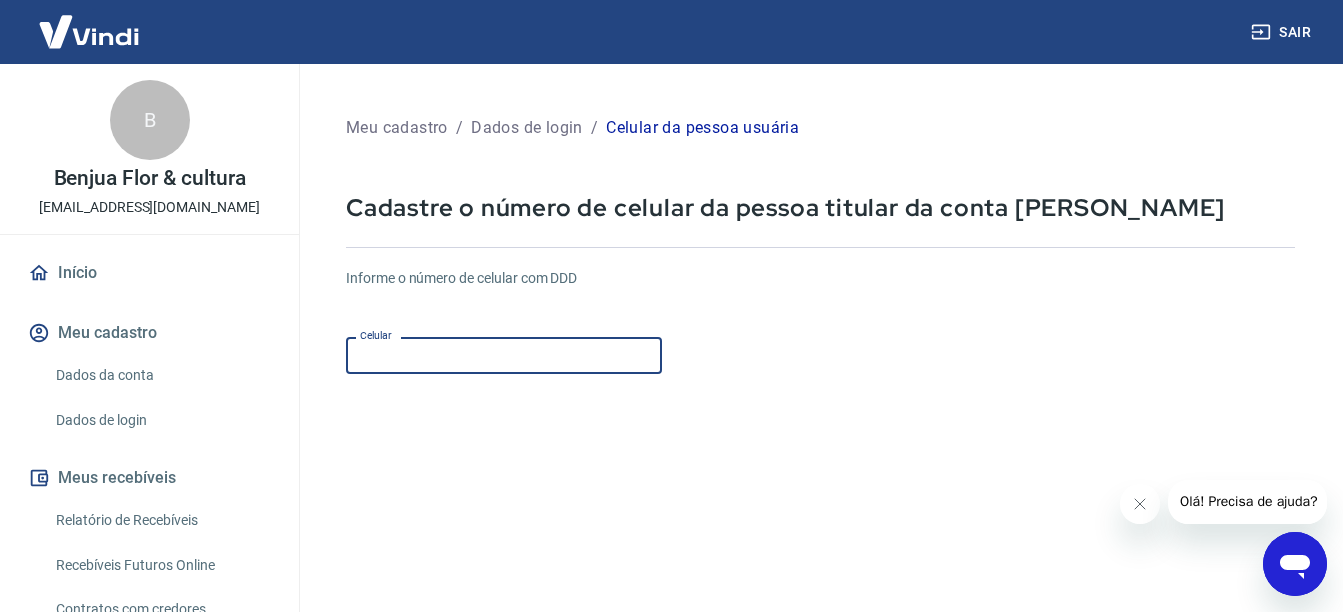type on "(51) 99725-9526" 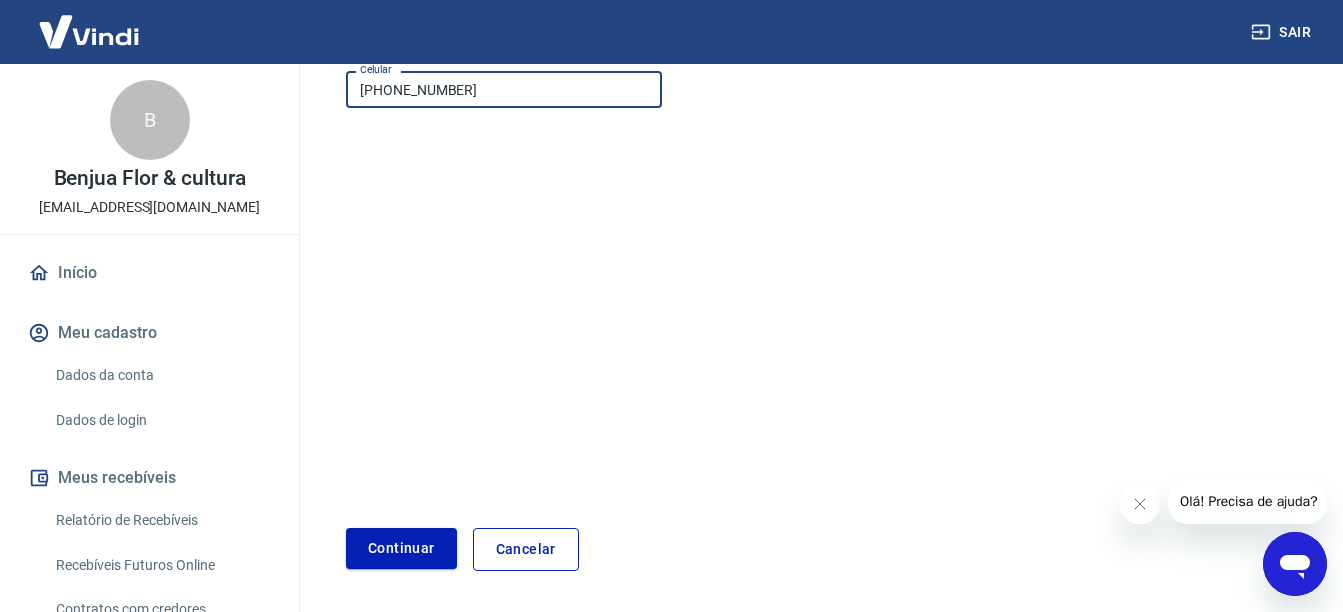 scroll, scrollTop: 335, scrollLeft: 0, axis: vertical 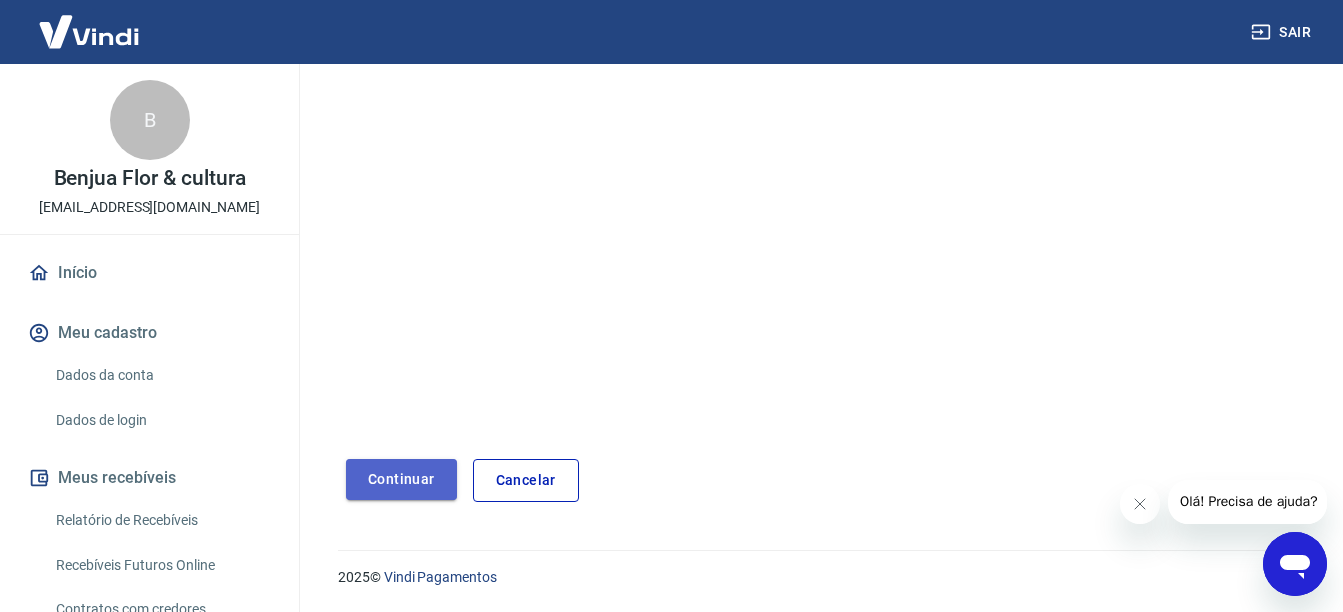 click on "Continuar" at bounding box center [401, 479] 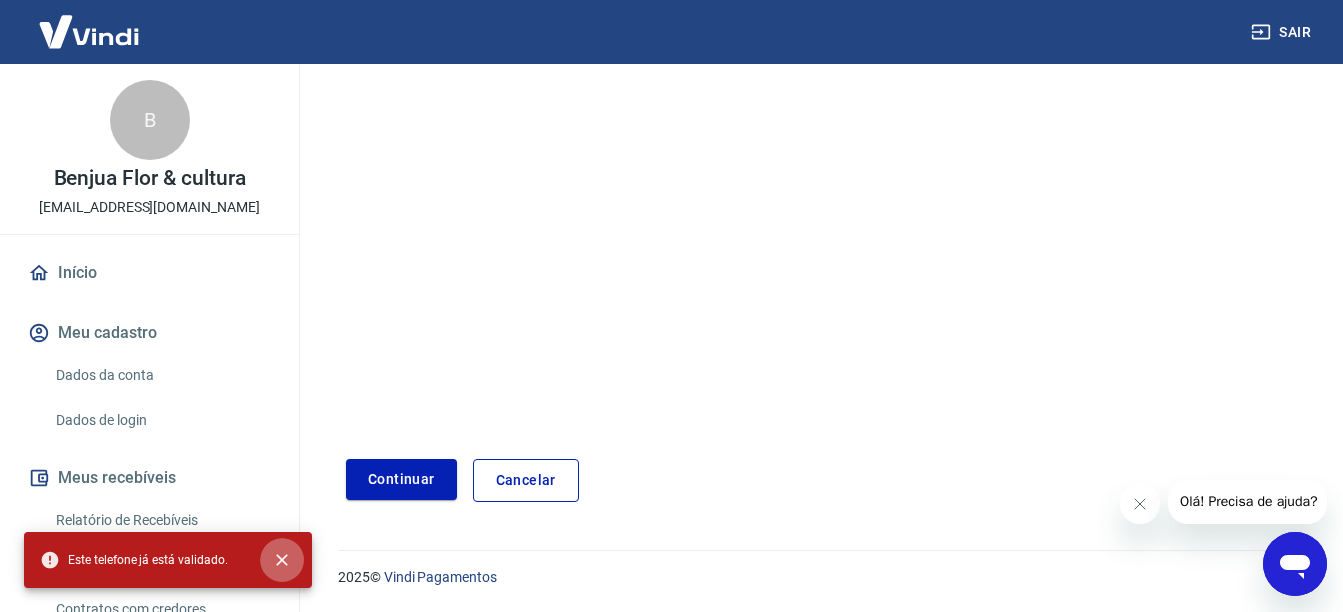 click 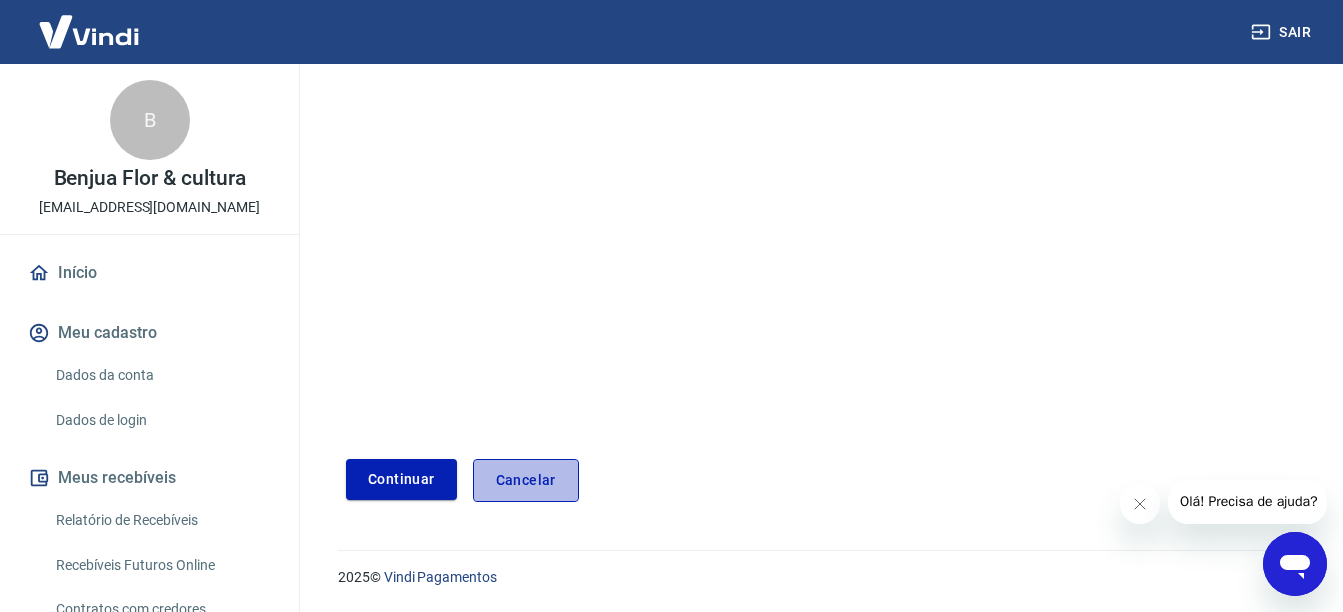 click on "Cancelar" at bounding box center (526, 480) 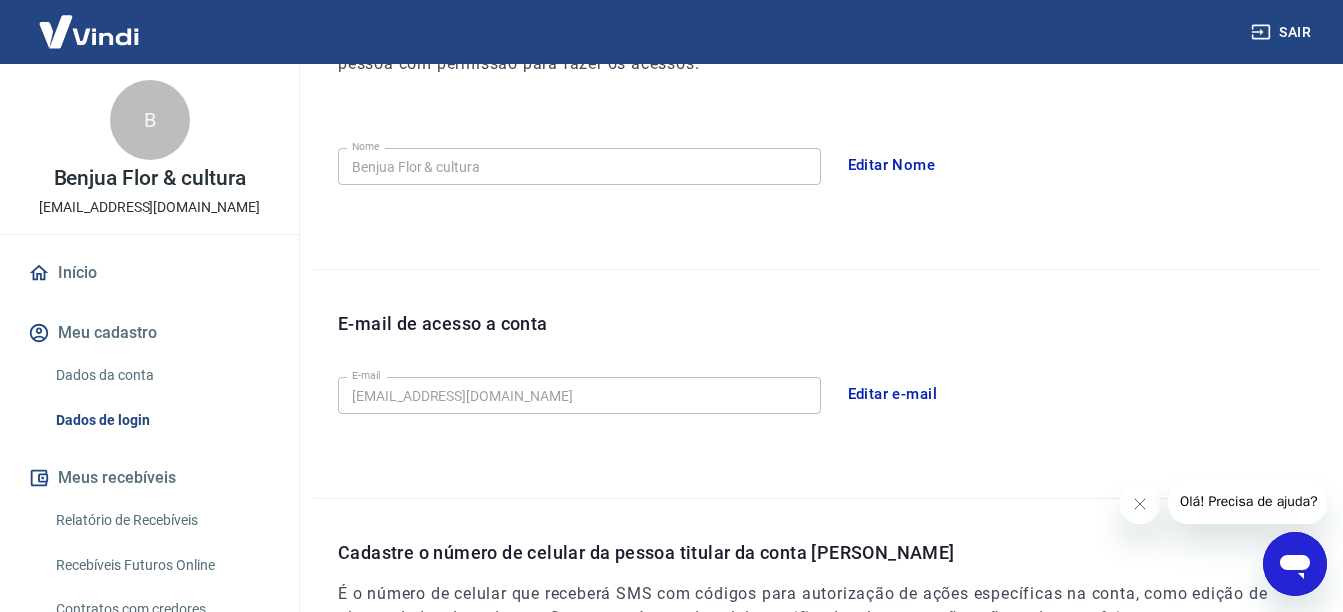 scroll, scrollTop: 653, scrollLeft: 0, axis: vertical 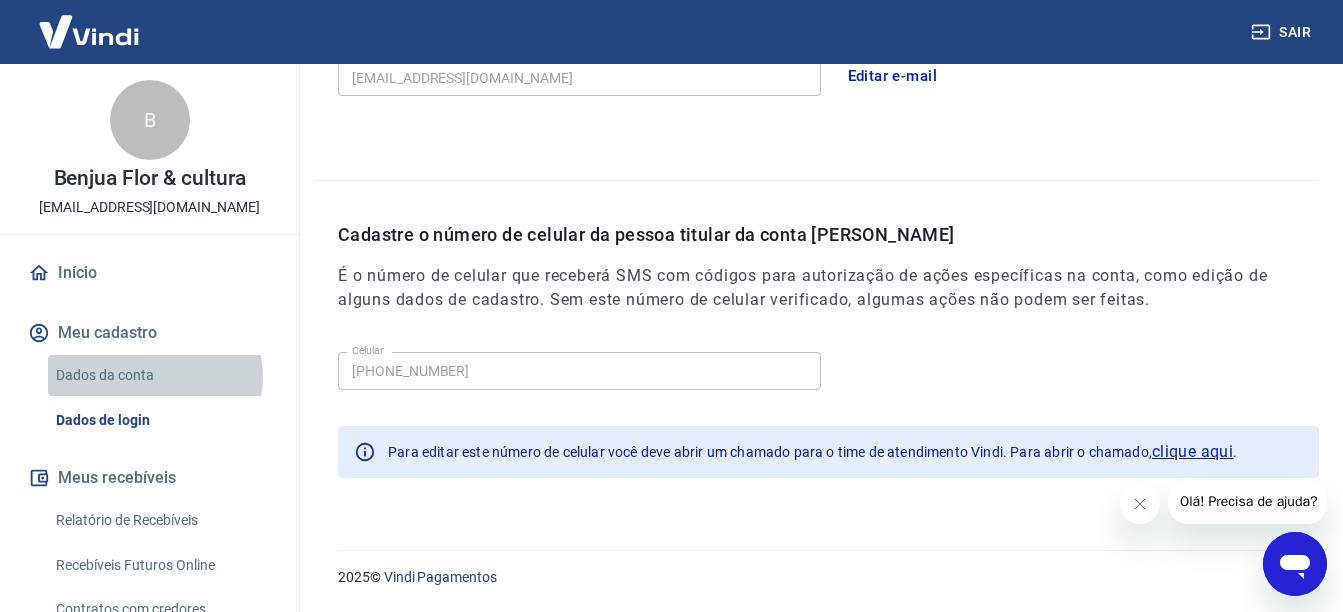 click on "Dados da conta" at bounding box center (161, 375) 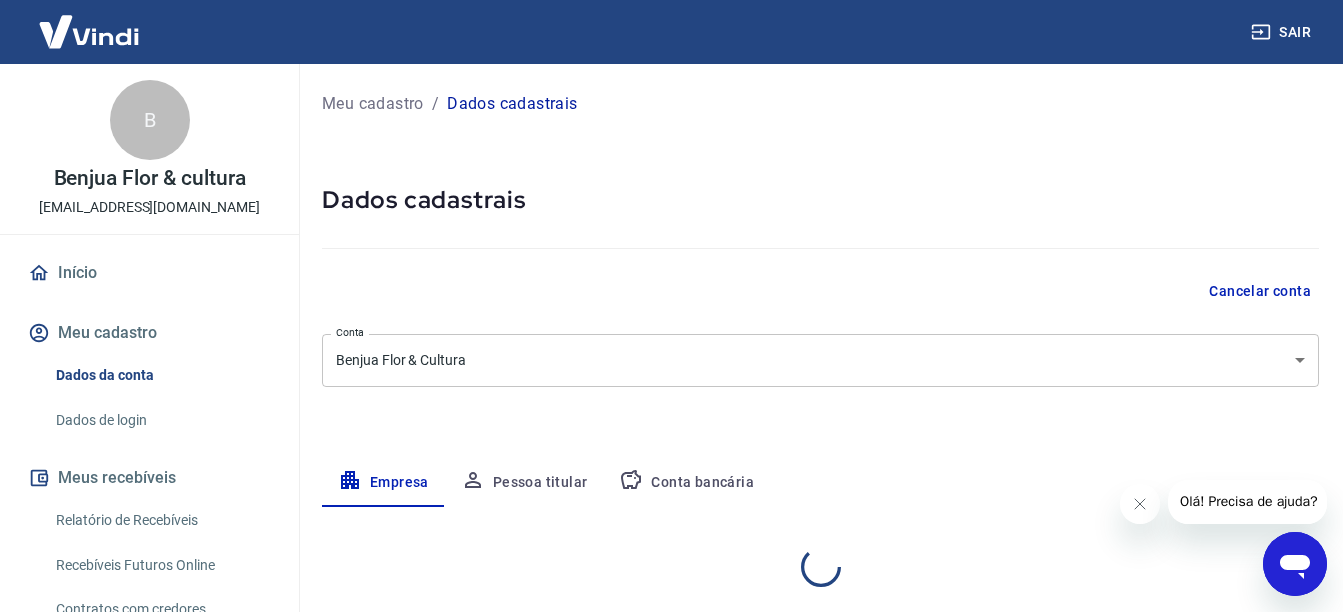 select on "RS" 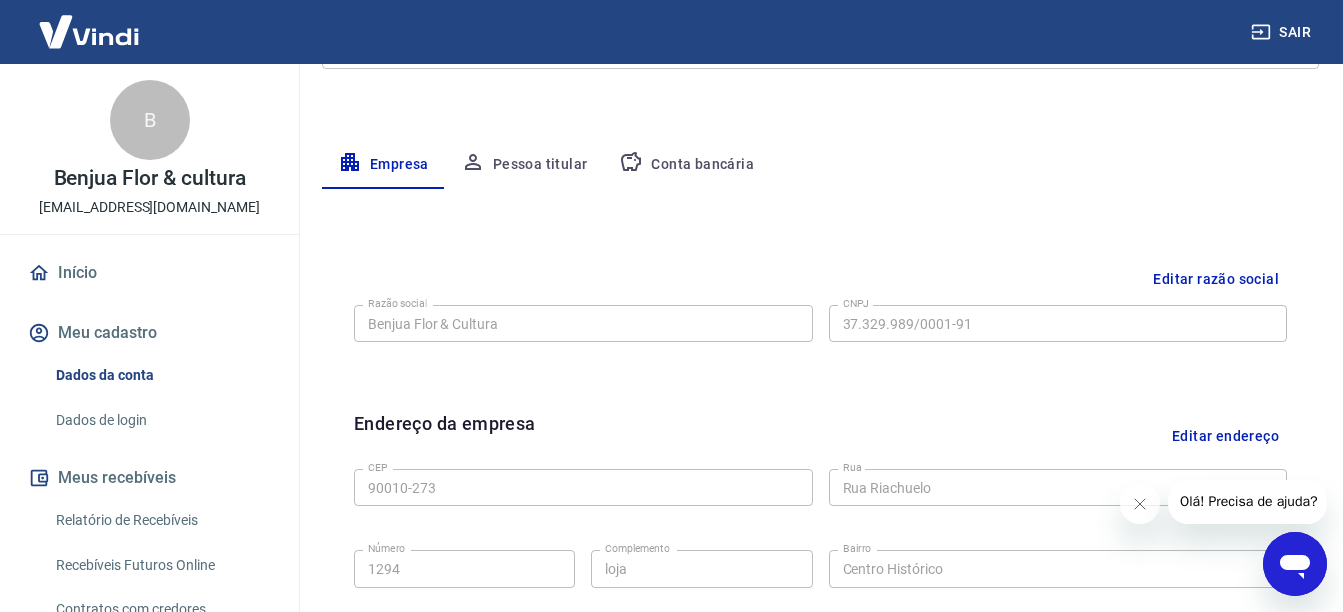 scroll, scrollTop: 230, scrollLeft: 0, axis: vertical 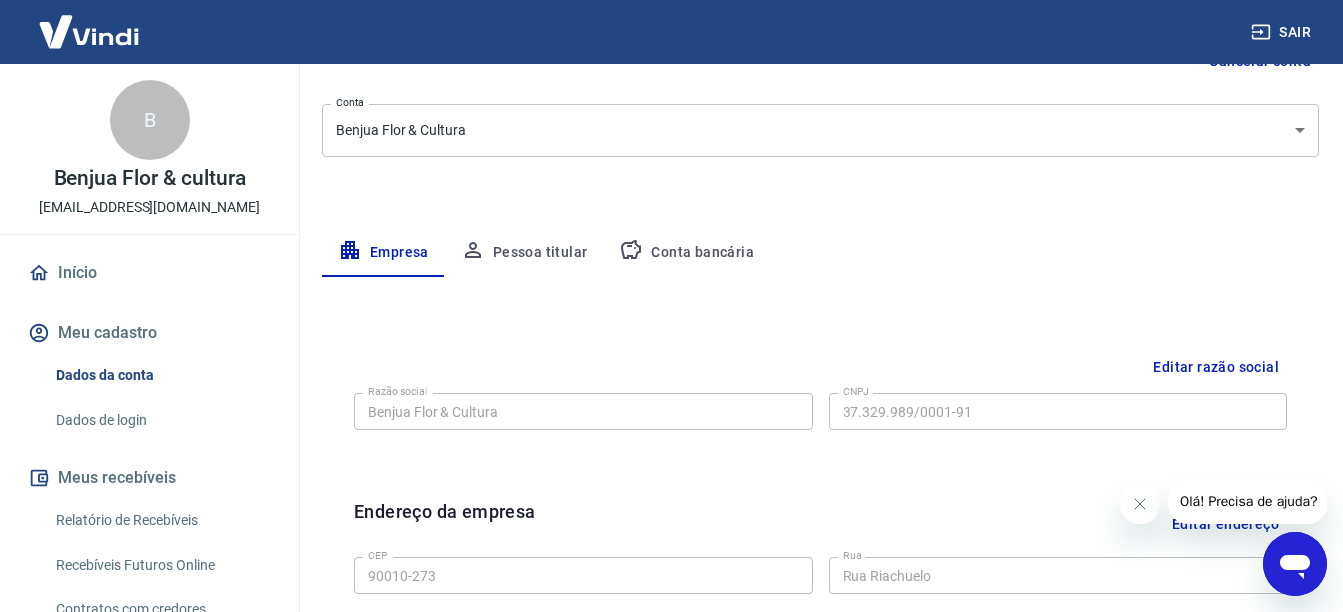 click on "Conta bancária" at bounding box center (686, 253) 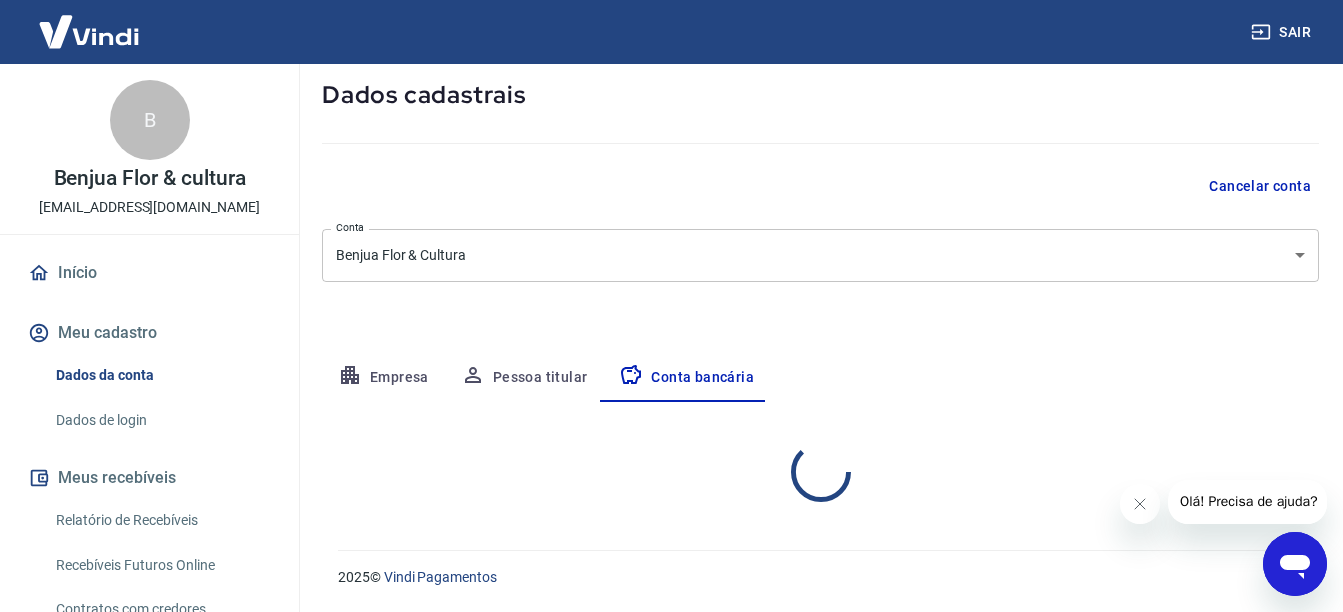 select on "1" 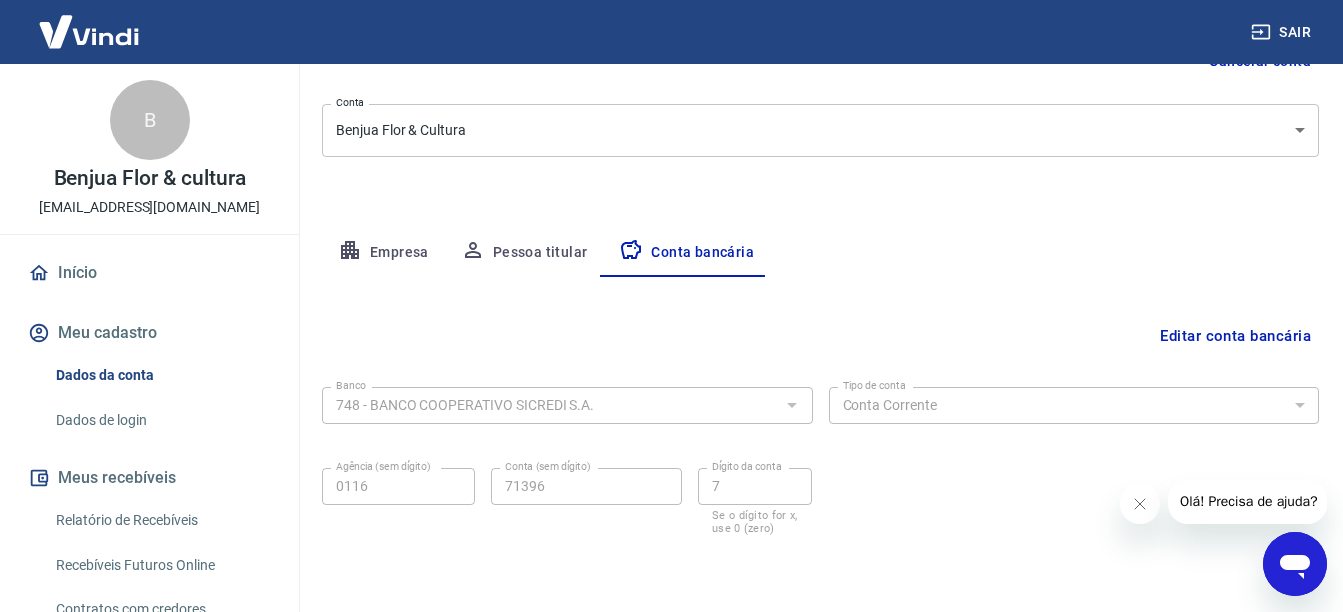 scroll, scrollTop: 299, scrollLeft: 0, axis: vertical 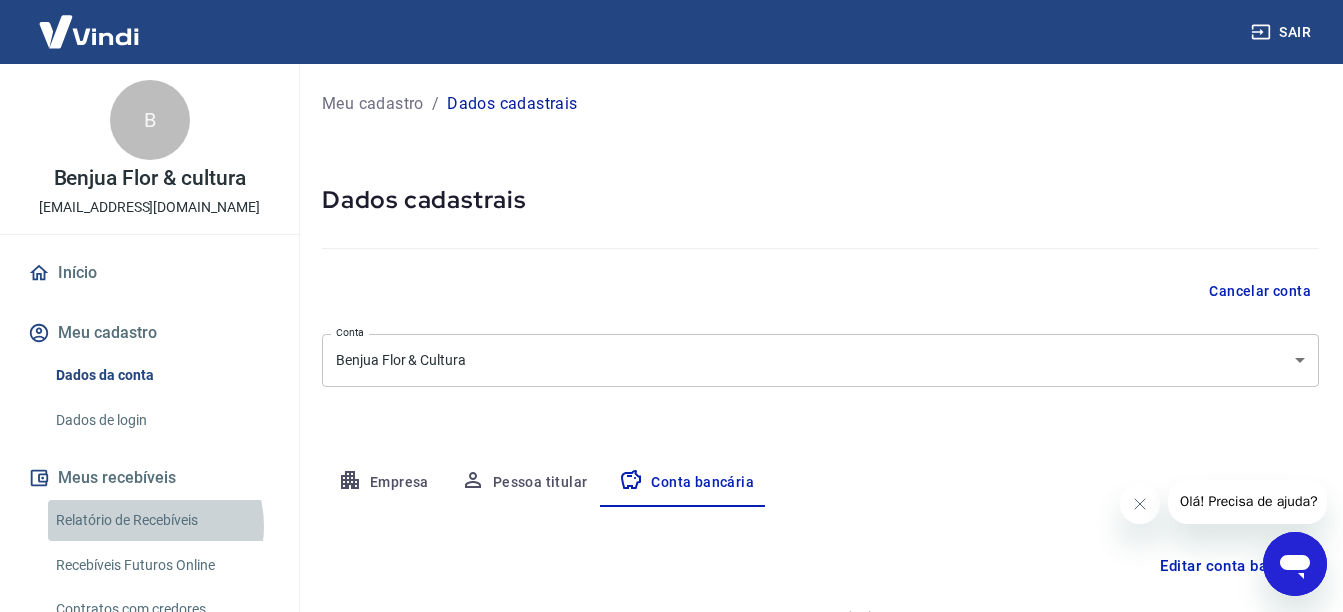 click on "Relatório de Recebíveis" at bounding box center [161, 520] 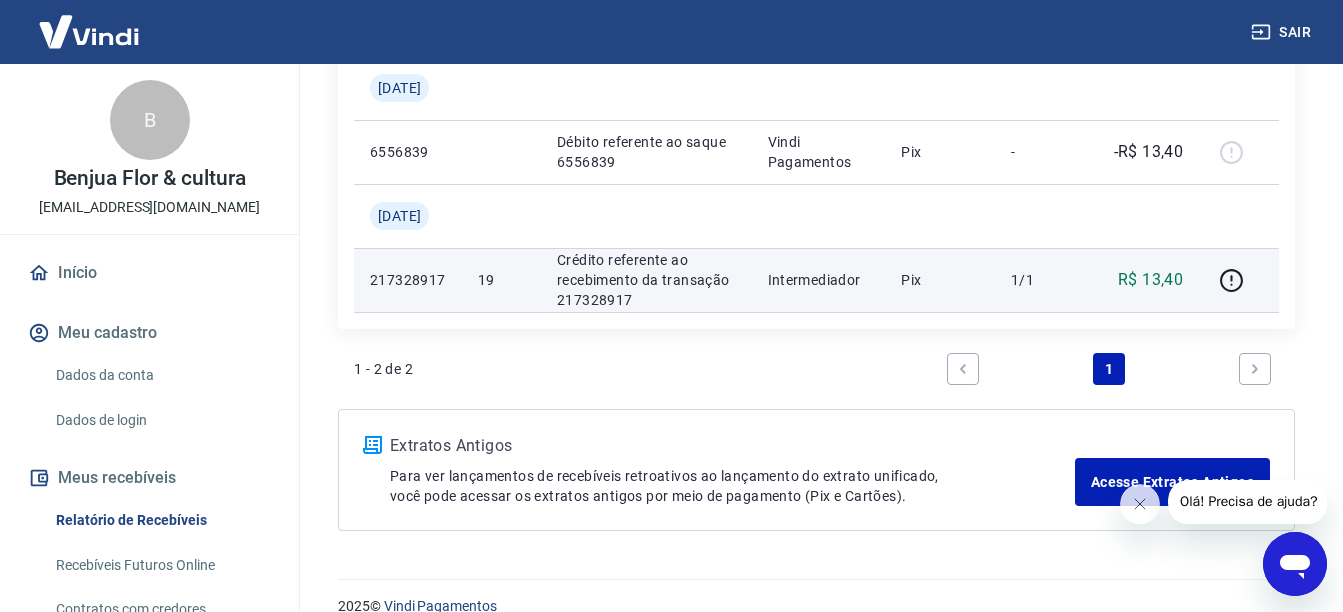 scroll, scrollTop: 382, scrollLeft: 0, axis: vertical 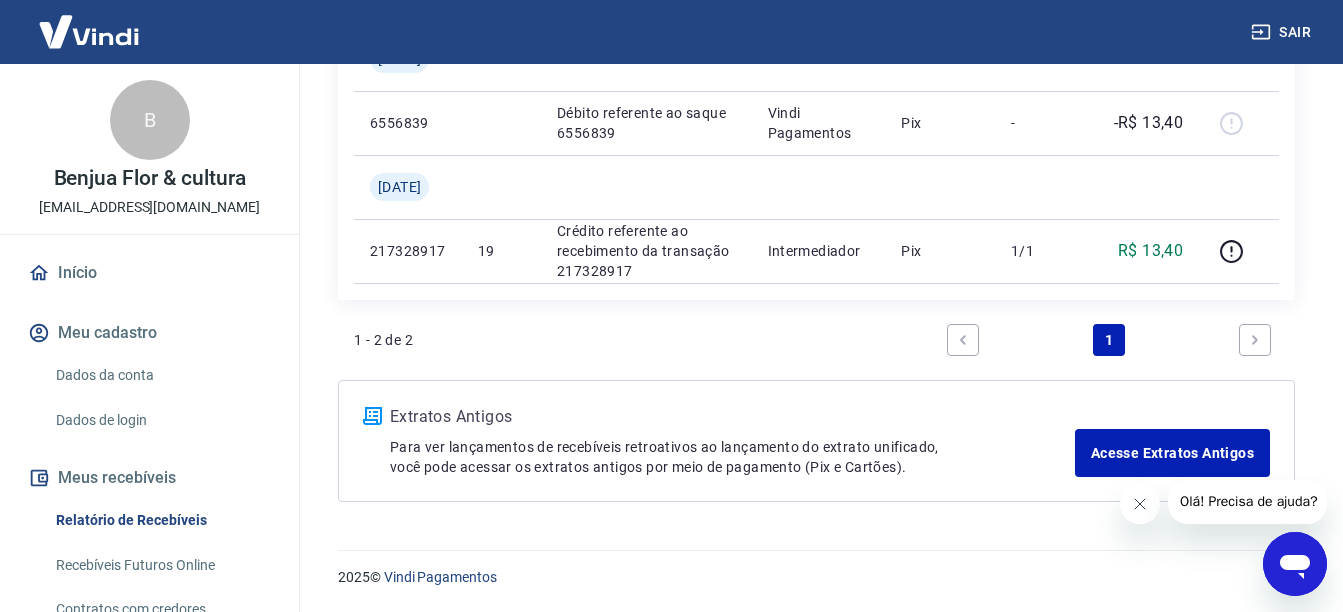 click 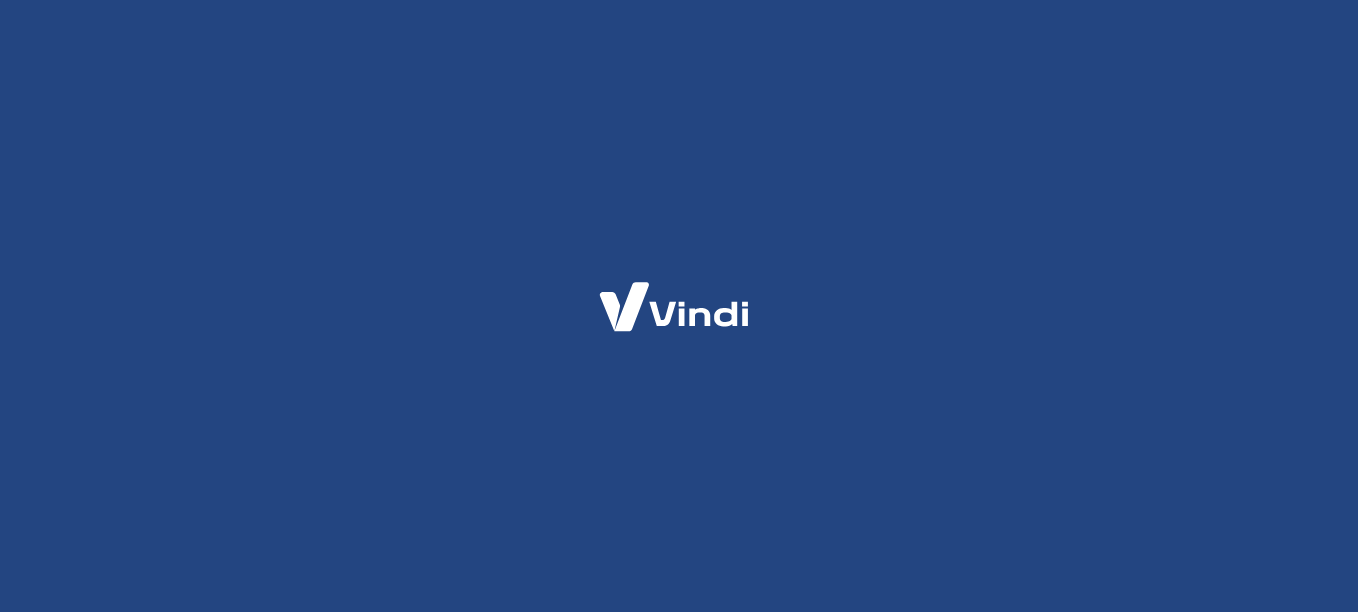 scroll, scrollTop: 0, scrollLeft: 0, axis: both 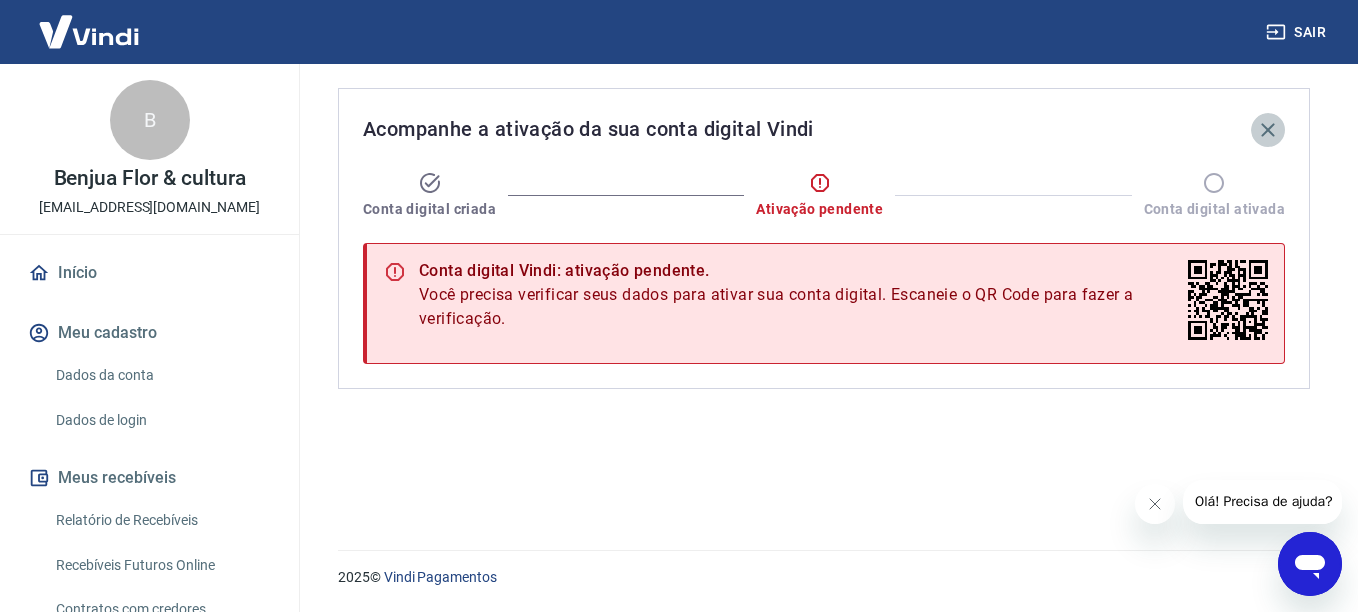 click 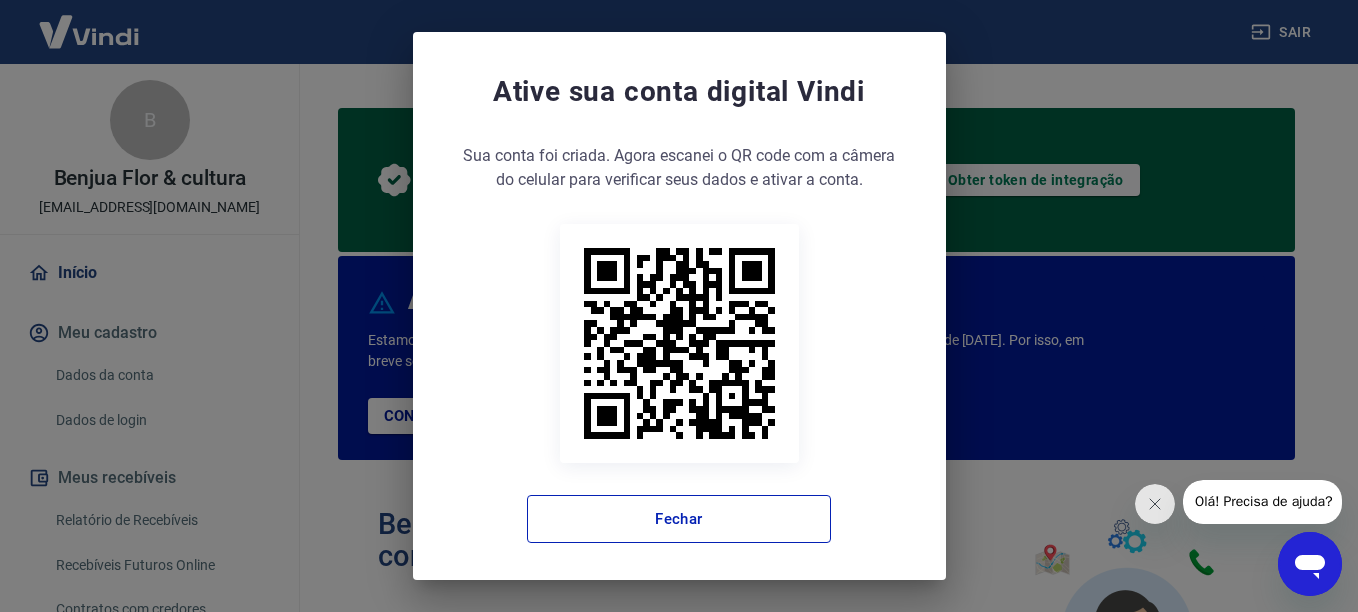 drag, startPoint x: 1319, startPoint y: 103, endPoint x: 1287, endPoint y: 56, distance: 56.859474 